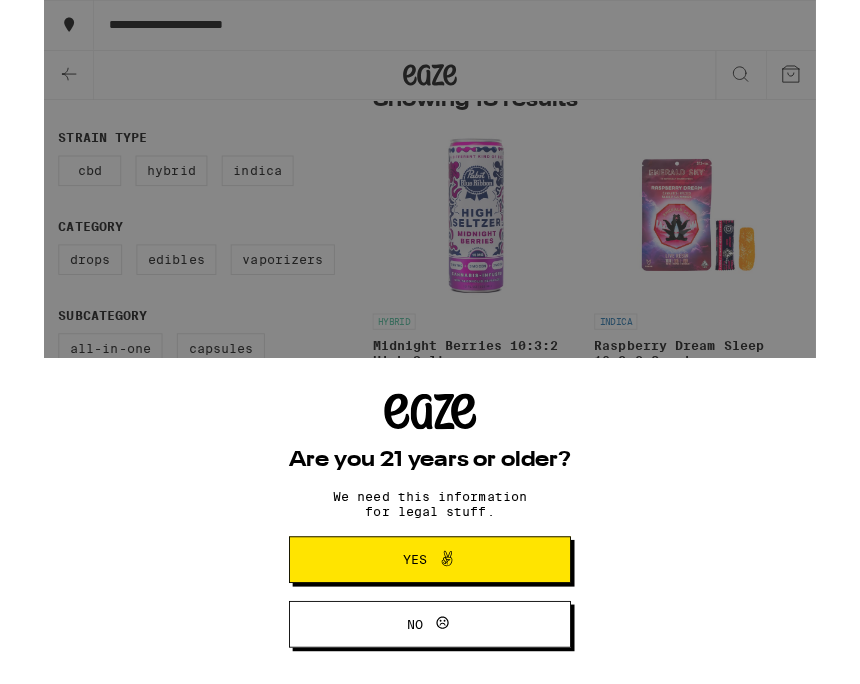 scroll, scrollTop: 191, scrollLeft: 0, axis: vertical 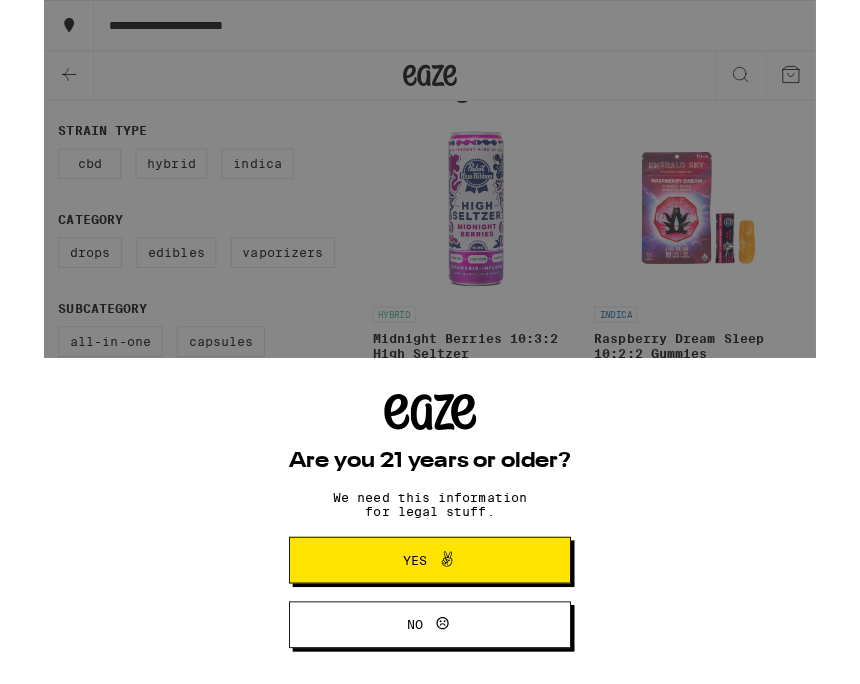 click on "Yes" at bounding box center (430, 624) 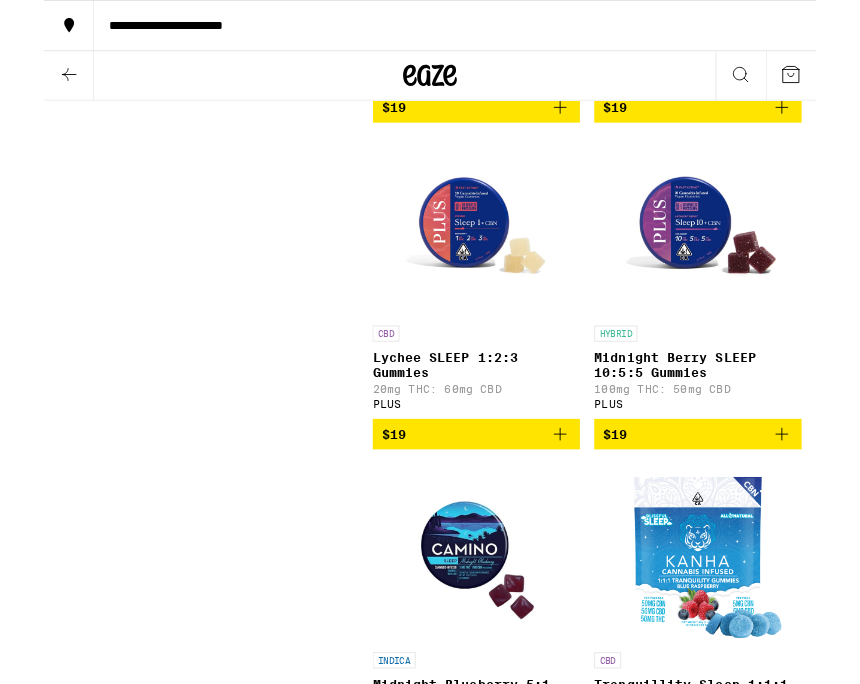 scroll, scrollTop: 1646, scrollLeft: 0, axis: vertical 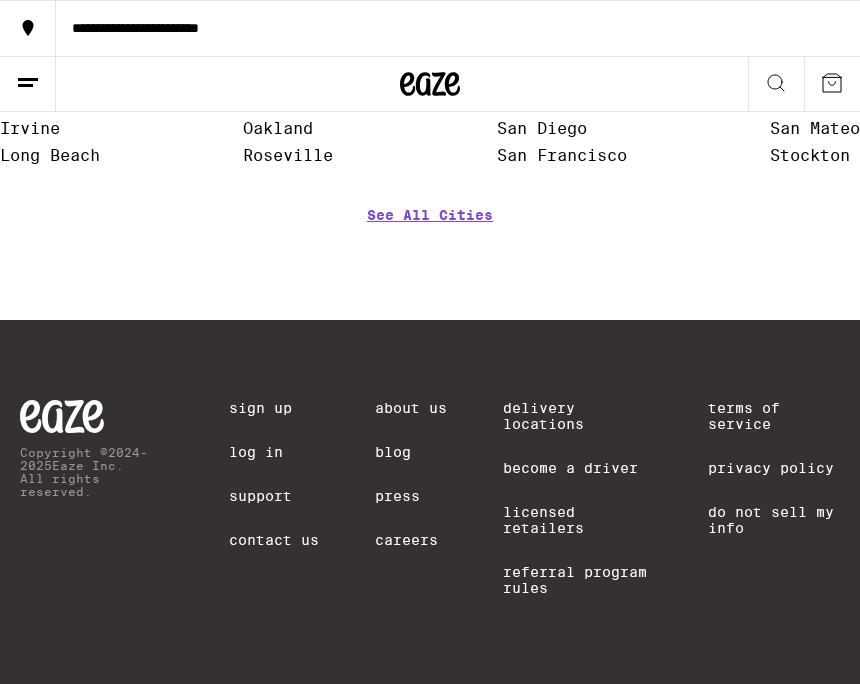 click on "Los Angeles" at bounding box center [298, 101] 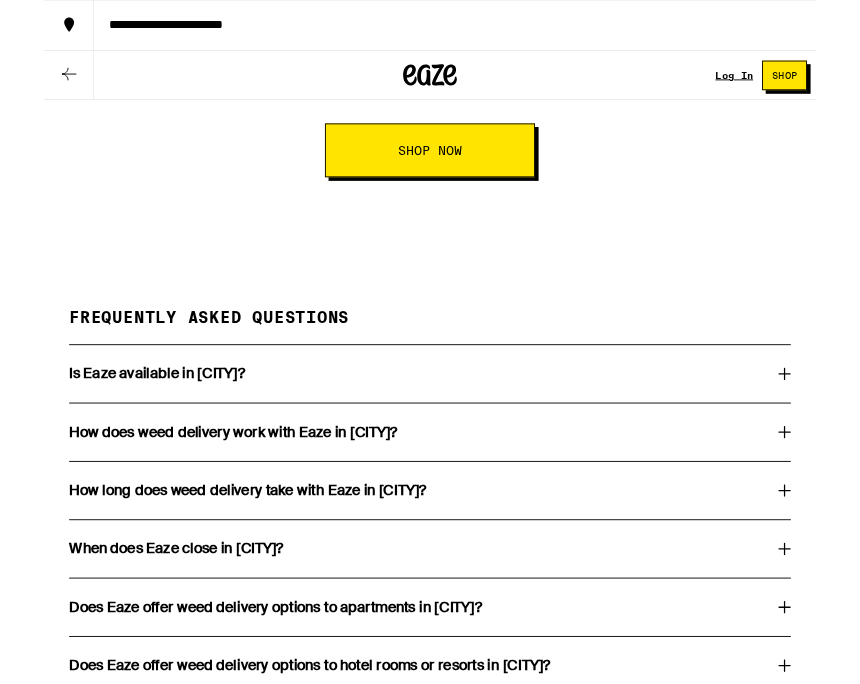 scroll, scrollTop: 3908, scrollLeft: 0, axis: vertical 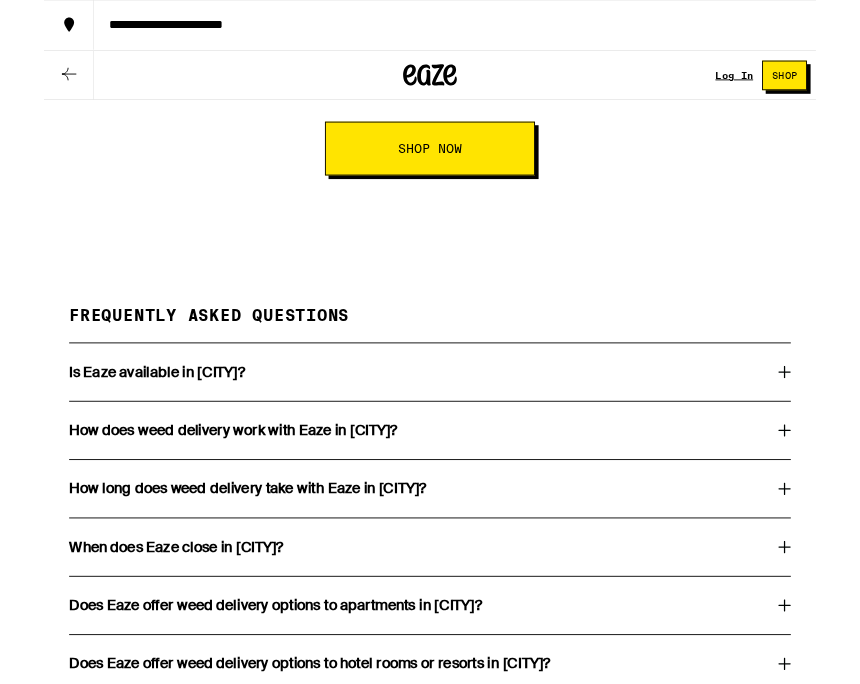 click on "Shop Now" at bounding box center (430, 166) 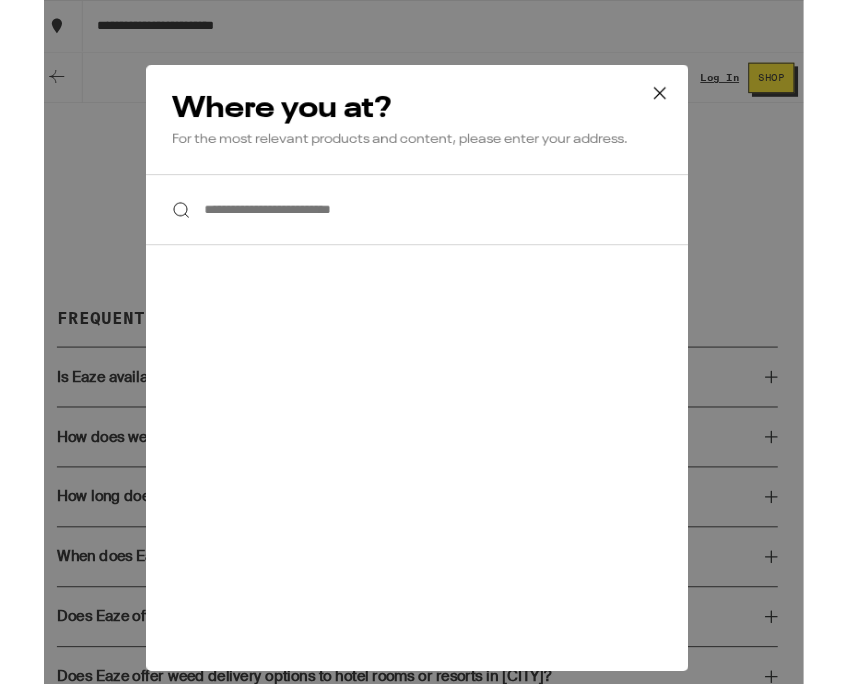 scroll, scrollTop: 3926, scrollLeft: 0, axis: vertical 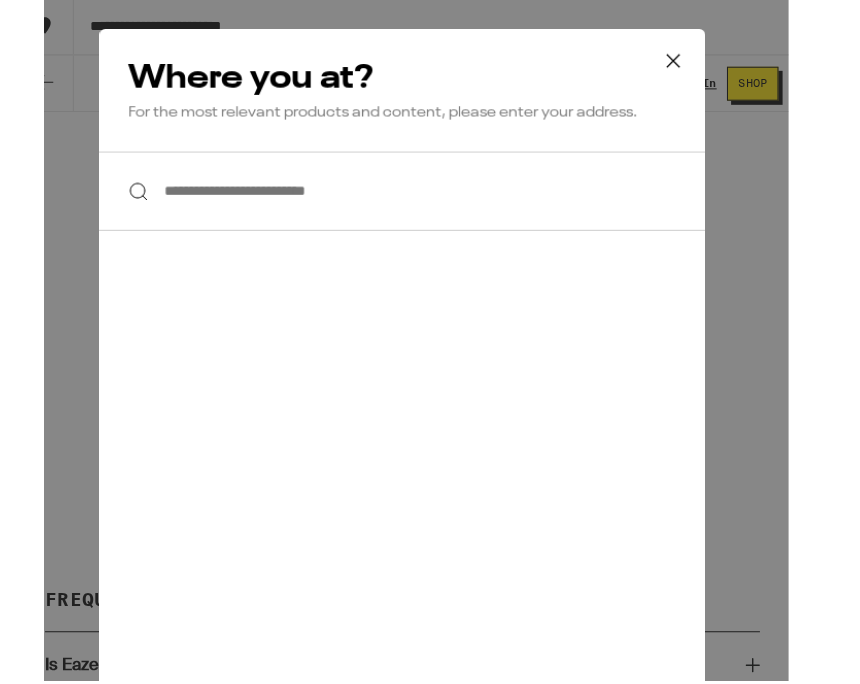 click at bounding box center [375, 188] 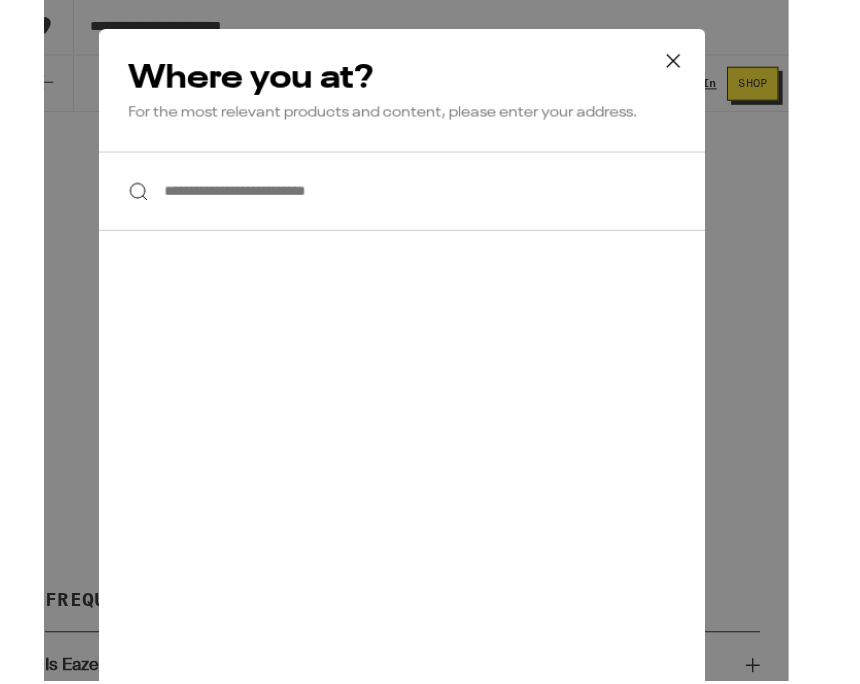 click on "**********" at bounding box center [375, 188] 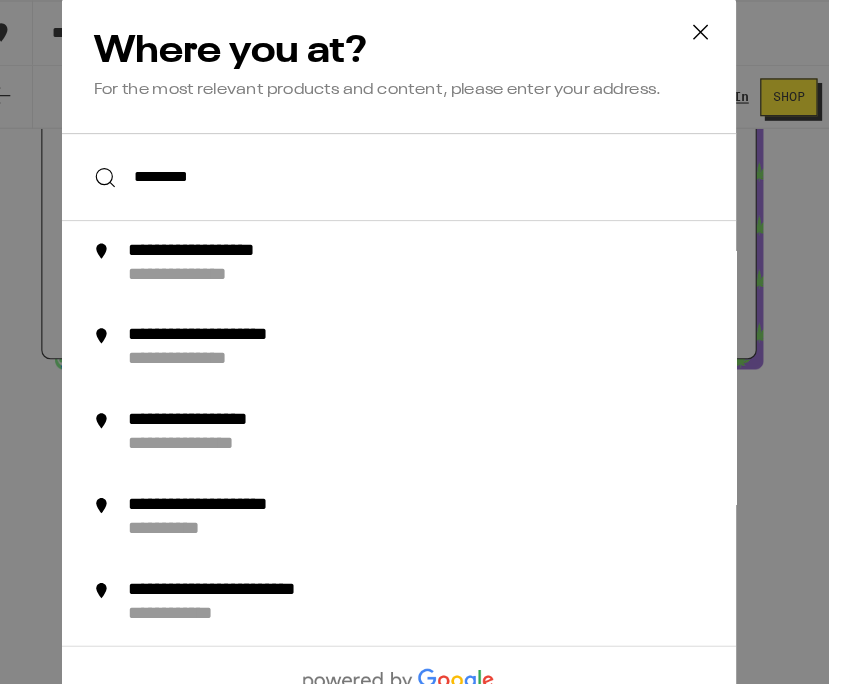 scroll, scrollTop: 3560, scrollLeft: 0, axis: vertical 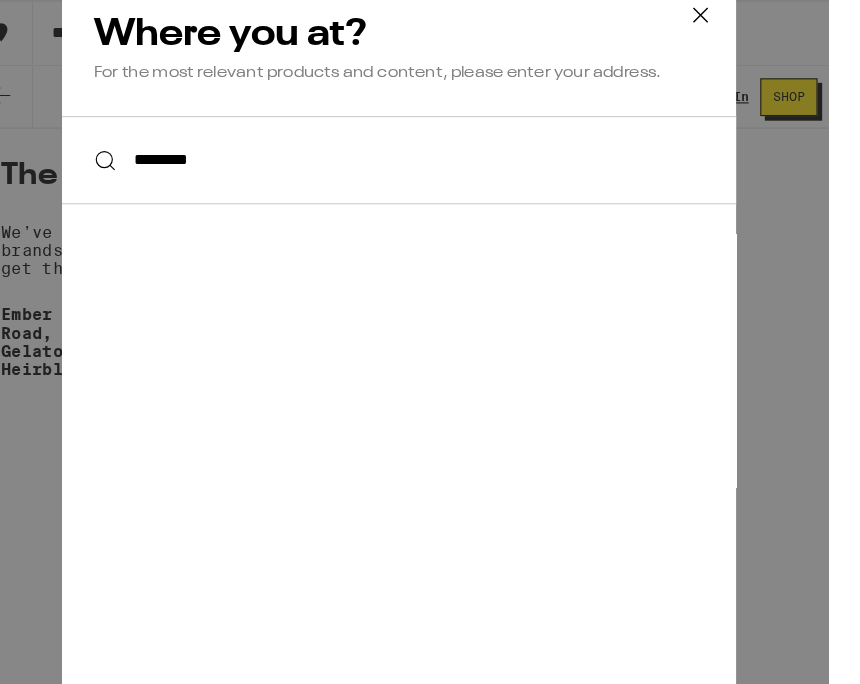click on "Where you at? For the most relevant products and content, please enter your address." at bounding box center [375, 41] 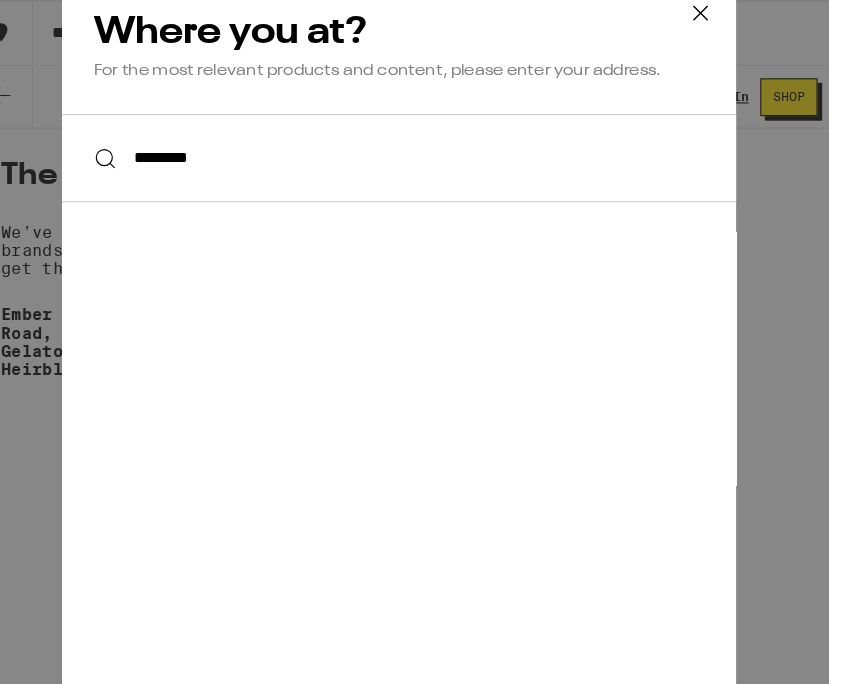 scroll, scrollTop: 15, scrollLeft: 0, axis: vertical 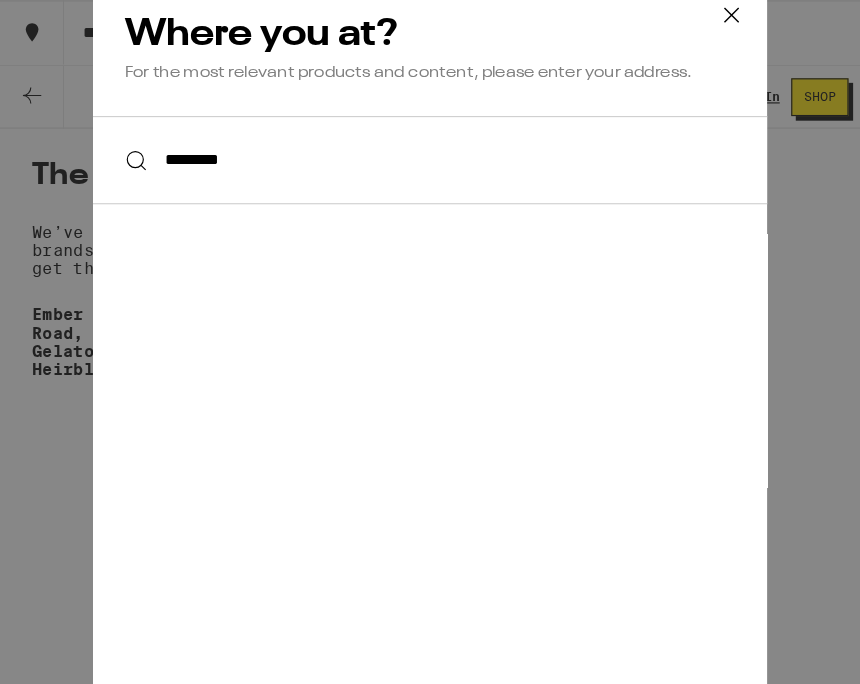 click on "*********" at bounding box center [375, 139] 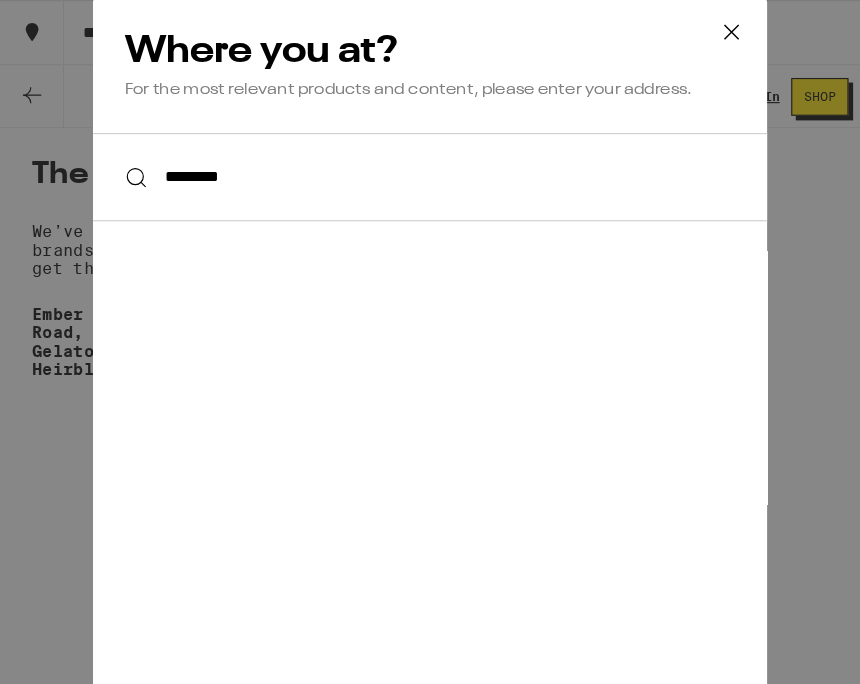scroll, scrollTop: 0, scrollLeft: 0, axis: both 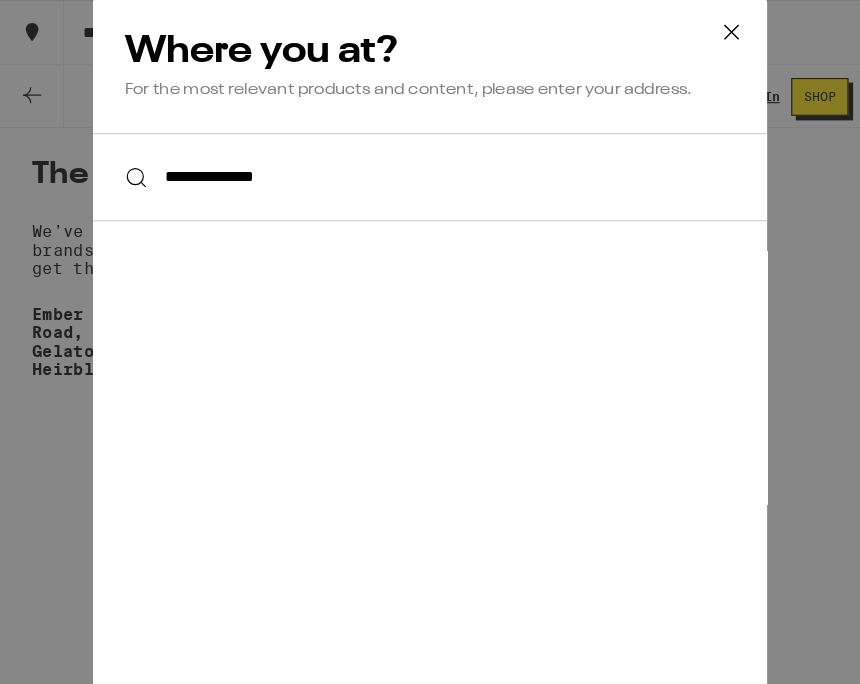 type on "**********" 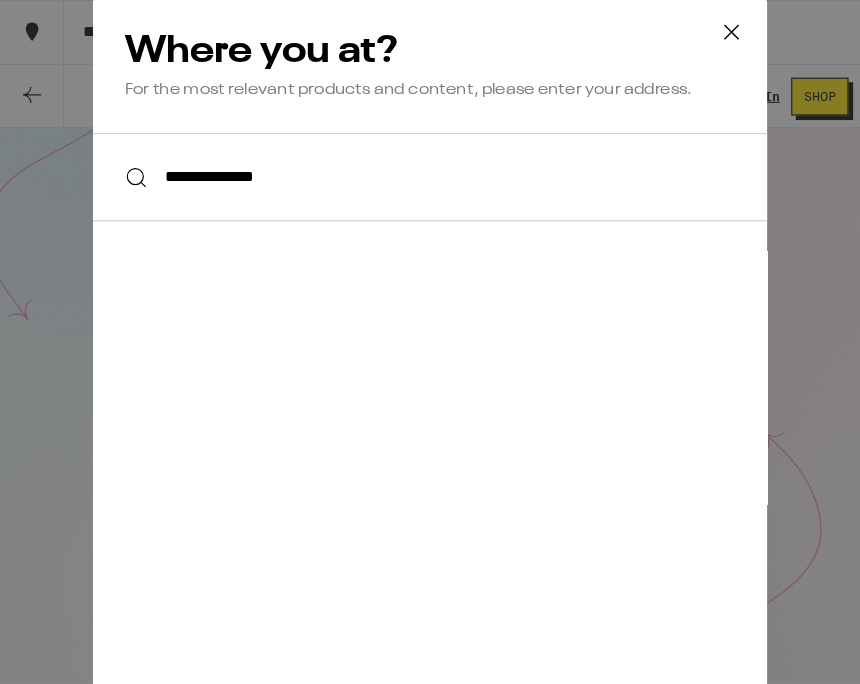scroll, scrollTop: 0, scrollLeft: 0, axis: both 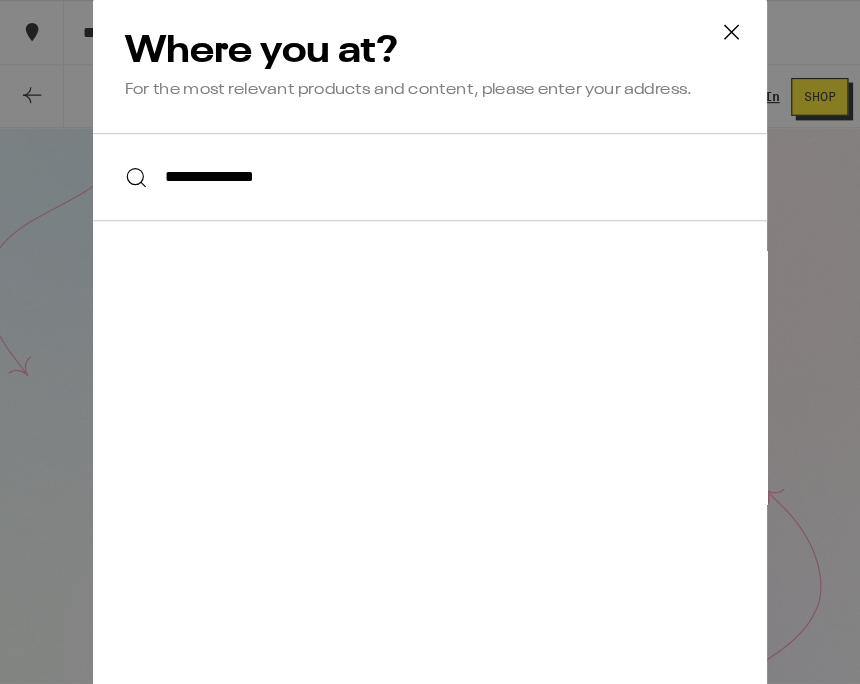 click on "Where you at? For the most relevant products and content, please enter your address. [ADDRESS]" at bounding box center [375, 326] 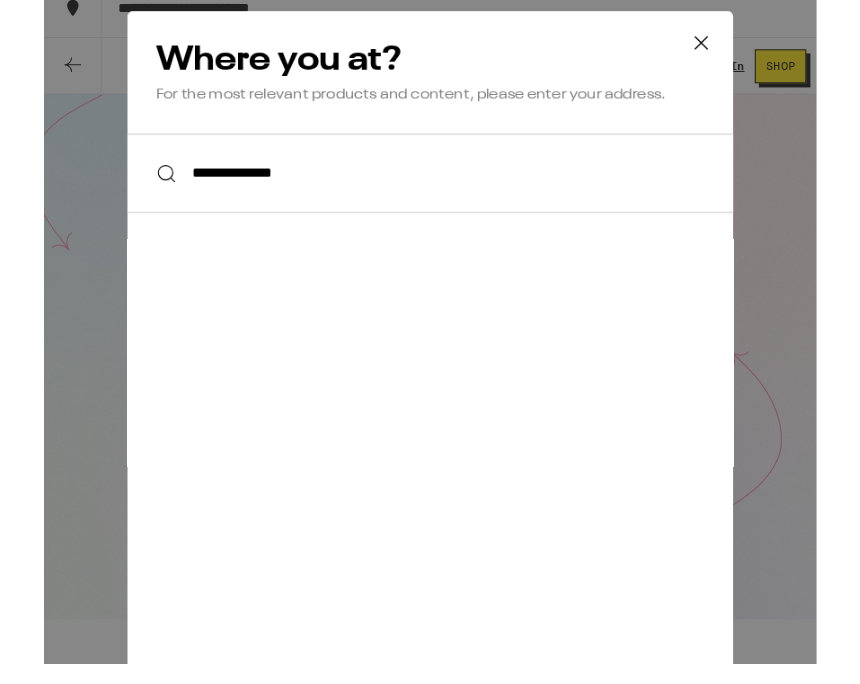 scroll, scrollTop: 68, scrollLeft: 0, axis: vertical 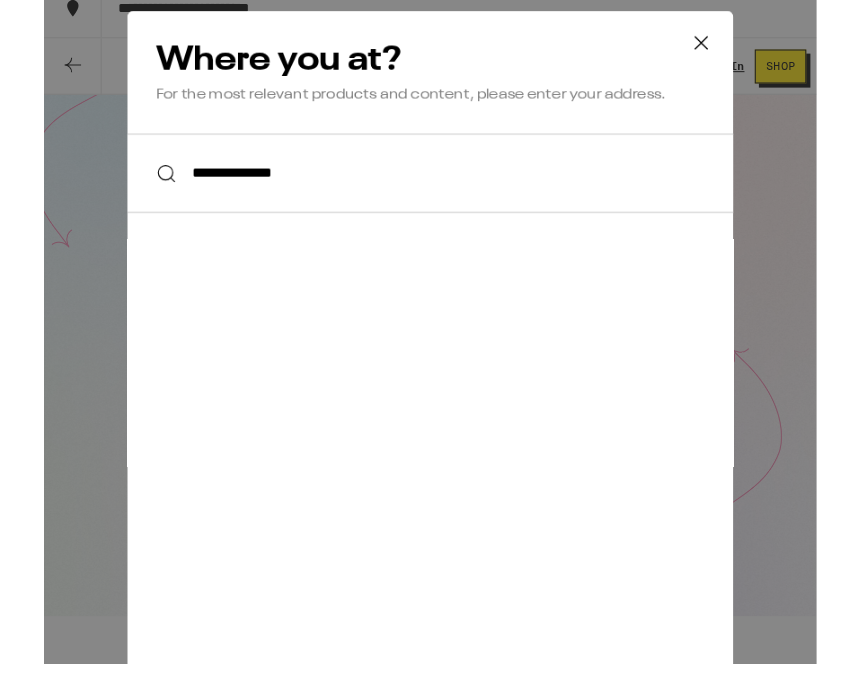 click 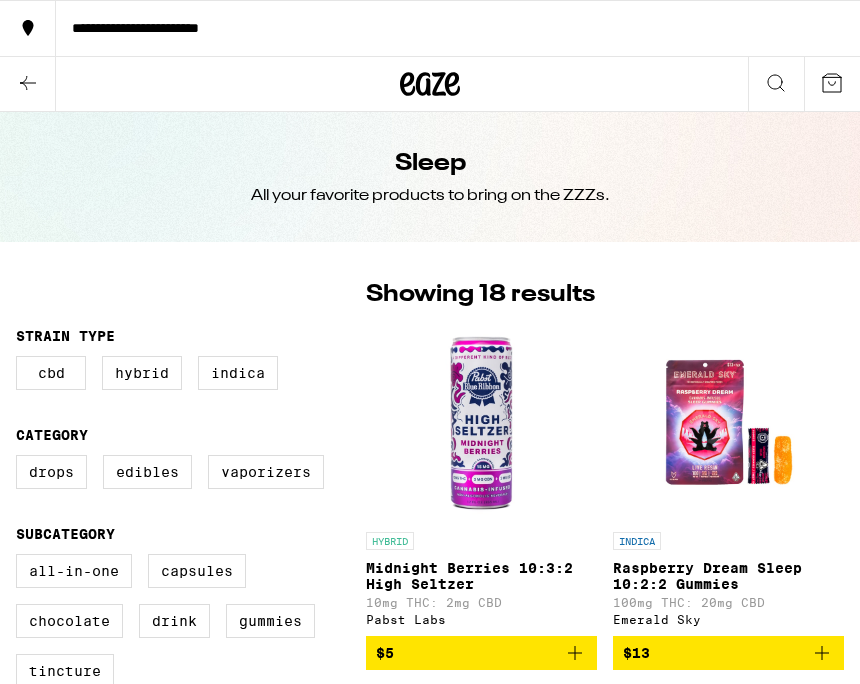 scroll, scrollTop: 0, scrollLeft: 0, axis: both 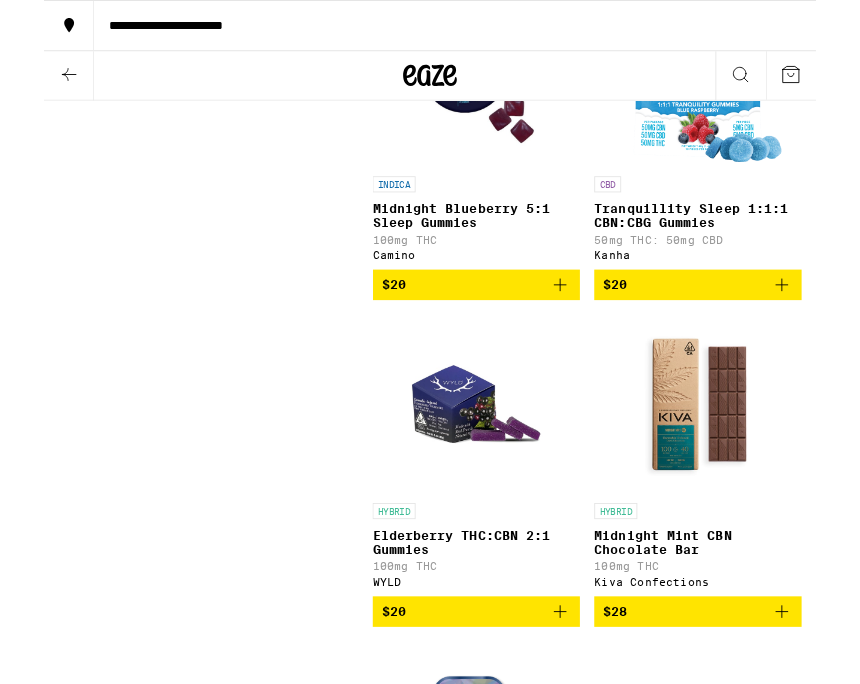 click on "$20" at bounding box center (481, 317) 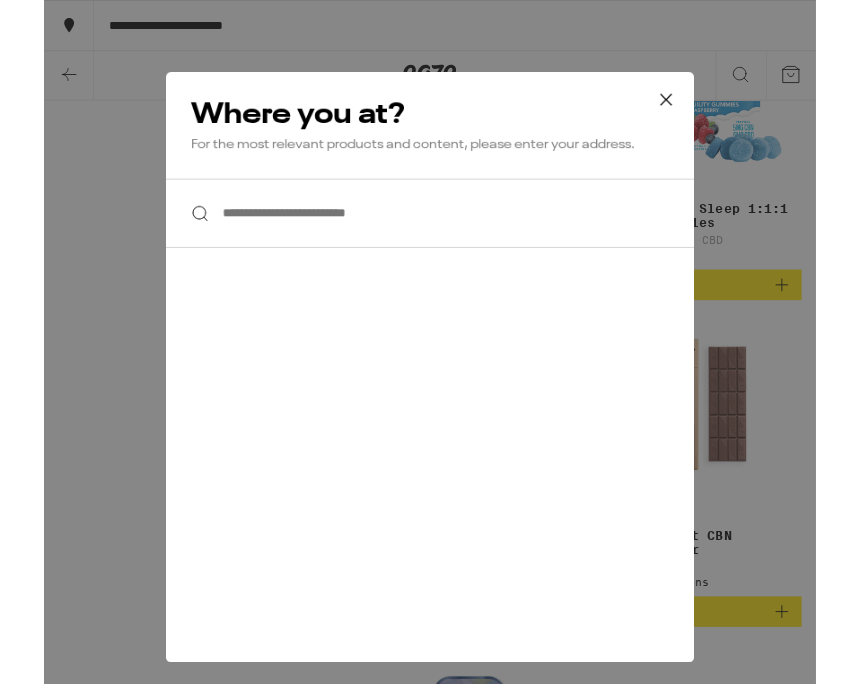 click on "**********" at bounding box center (430, 237) 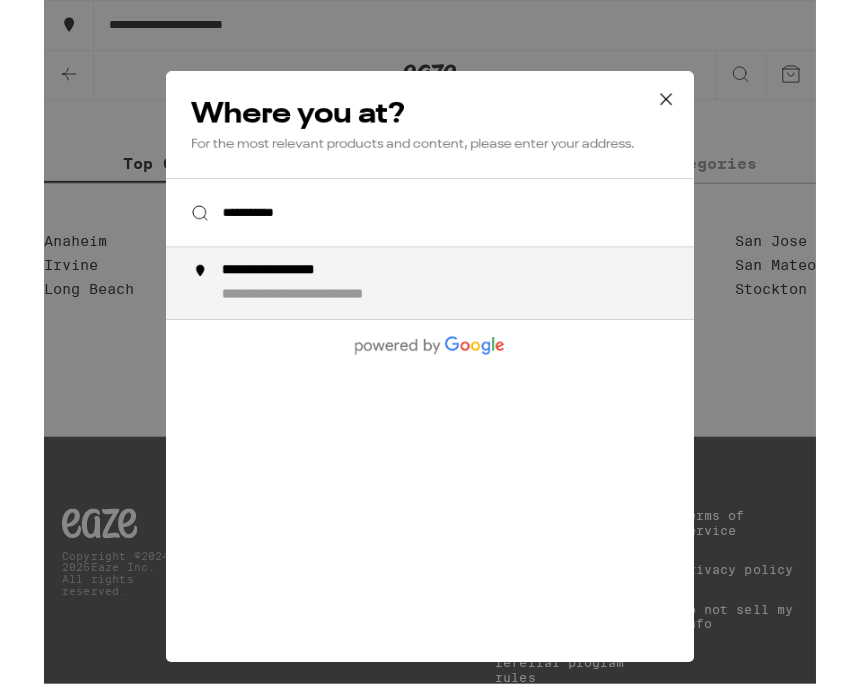 scroll, scrollTop: 3483, scrollLeft: 0, axis: vertical 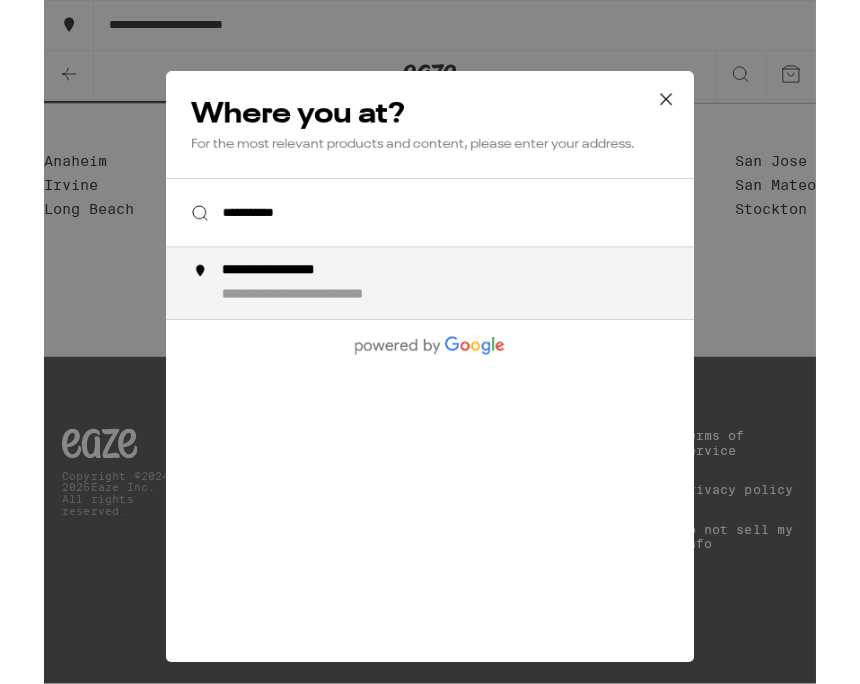 click on "**********" at bounding box center (430, 237) 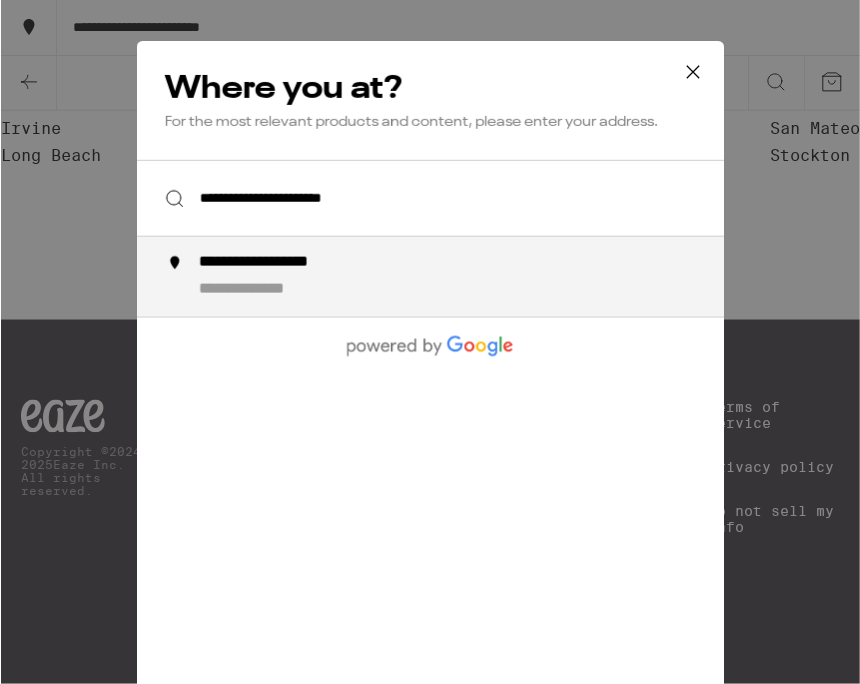 scroll, scrollTop: 3786, scrollLeft: 0, axis: vertical 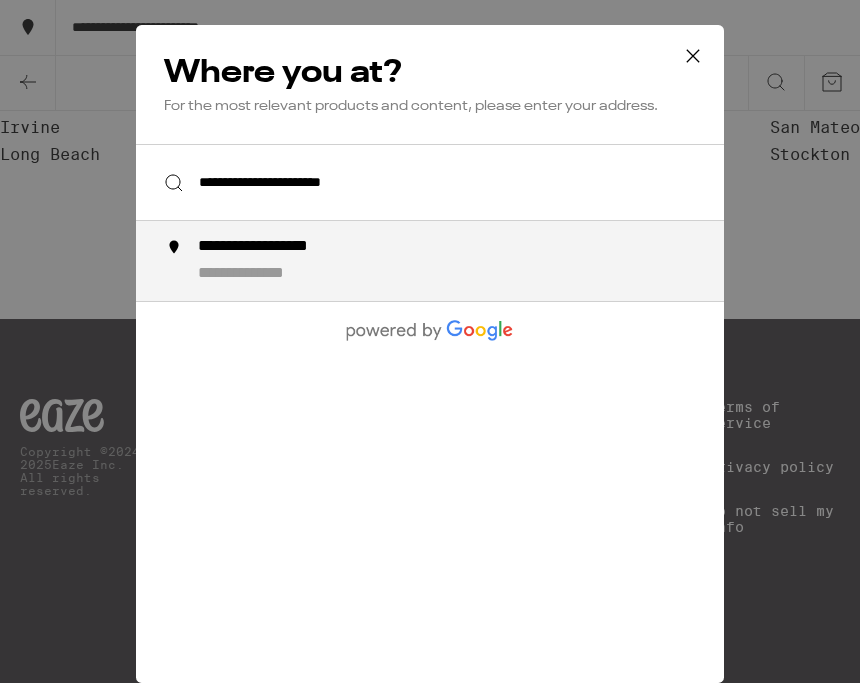 click on "**********" at bounding box center [470, 262] 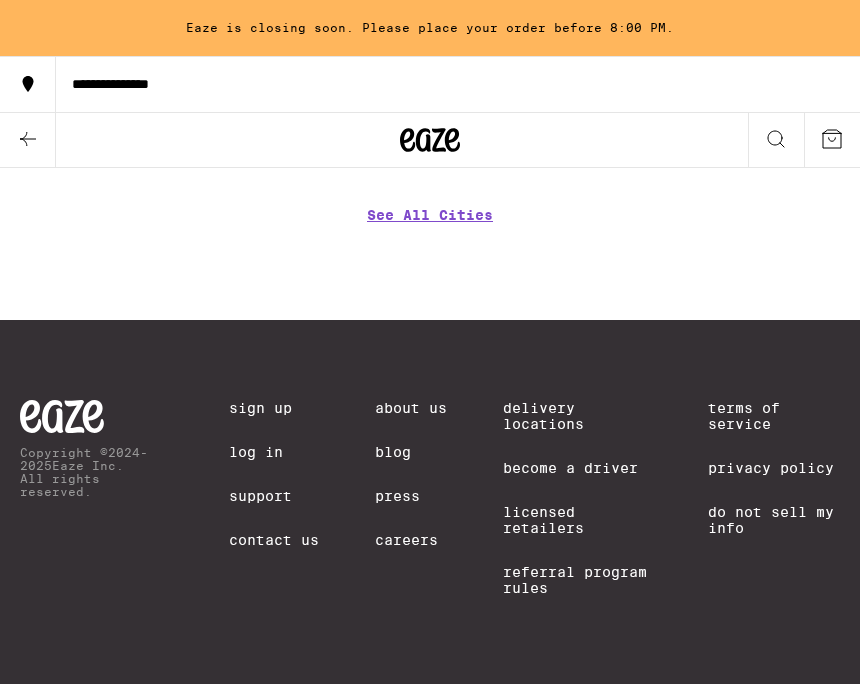 scroll, scrollTop: 3107, scrollLeft: 0, axis: vertical 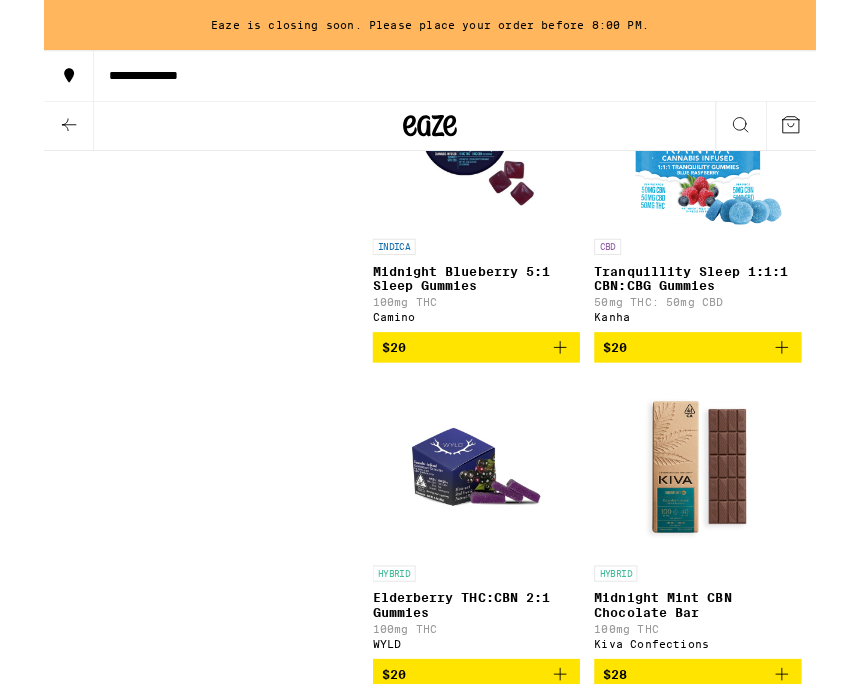 click on "$20" at bounding box center [481, 387] 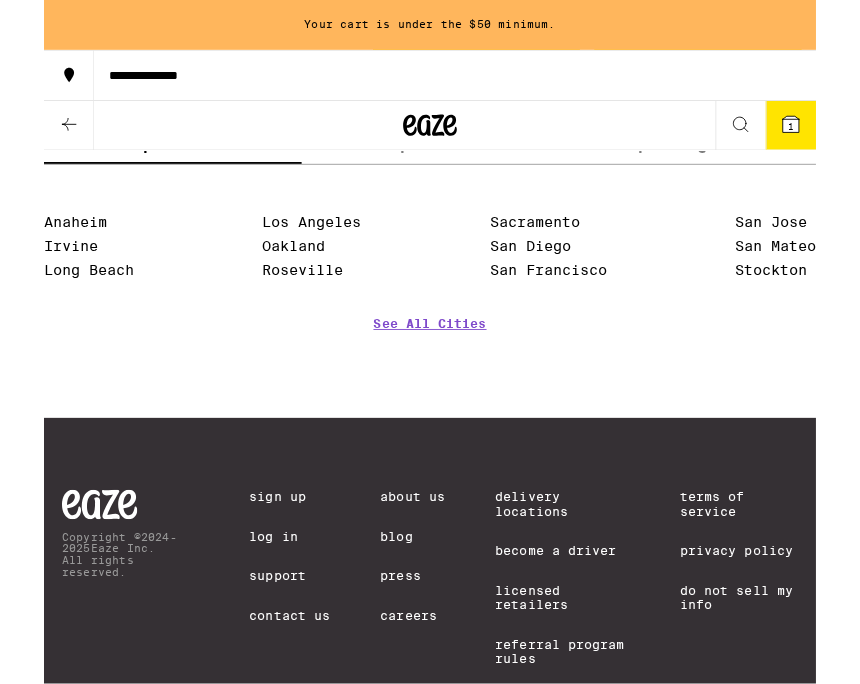 scroll, scrollTop: 2847, scrollLeft: 0, axis: vertical 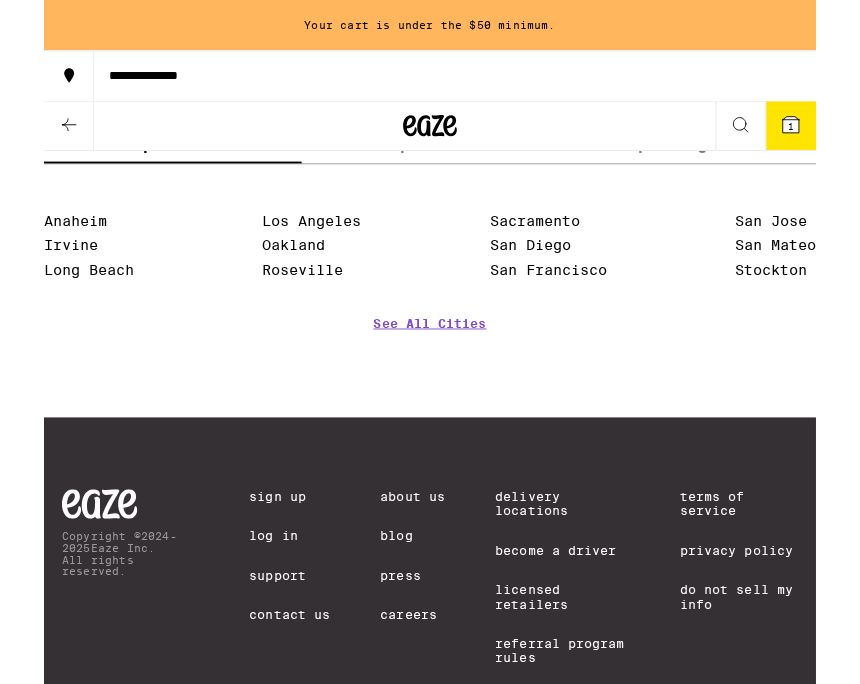 click on "Oakland" at bounding box center [278, 273] 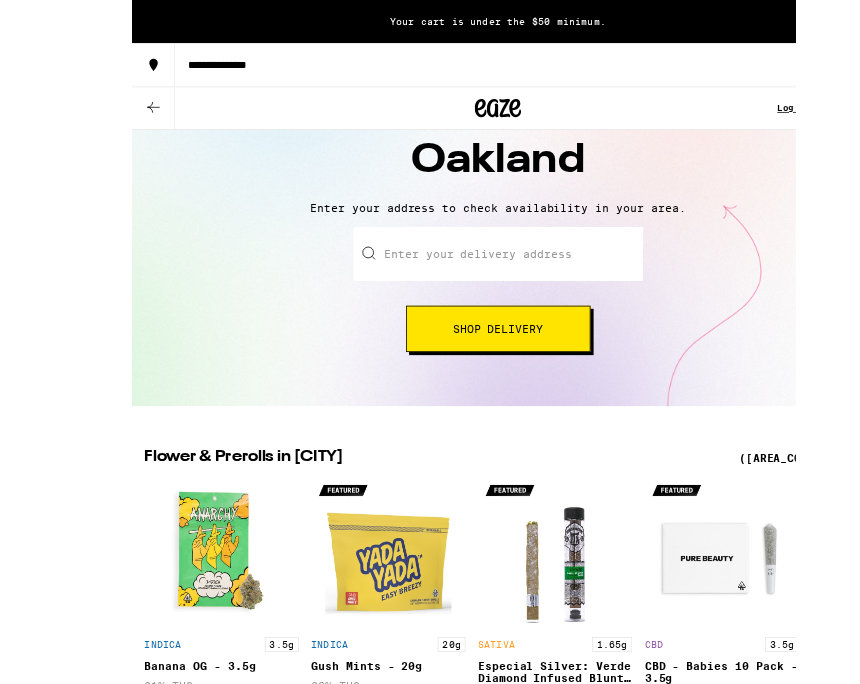 scroll, scrollTop: 184, scrollLeft: 0, axis: vertical 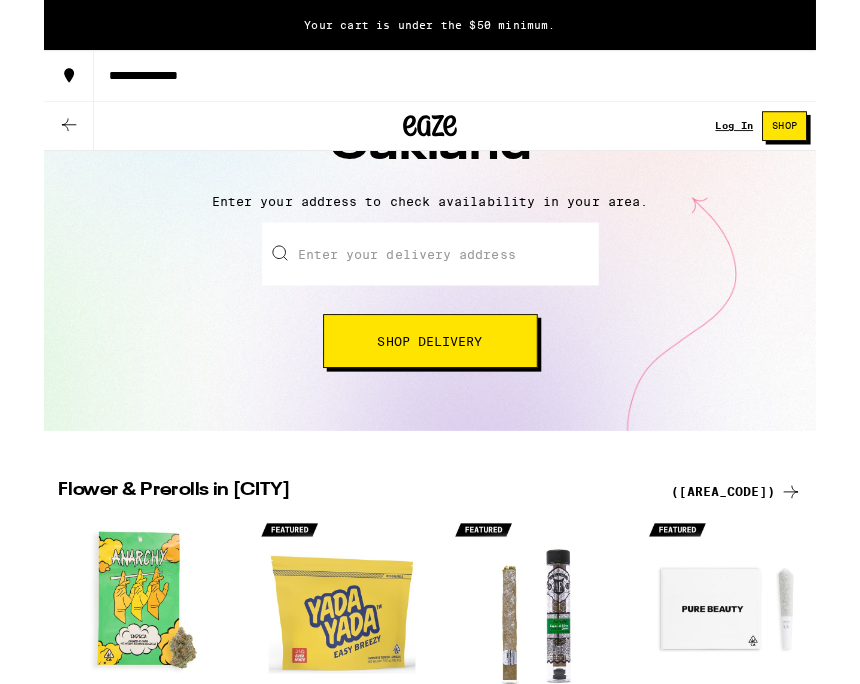 click at bounding box center [430, 283] 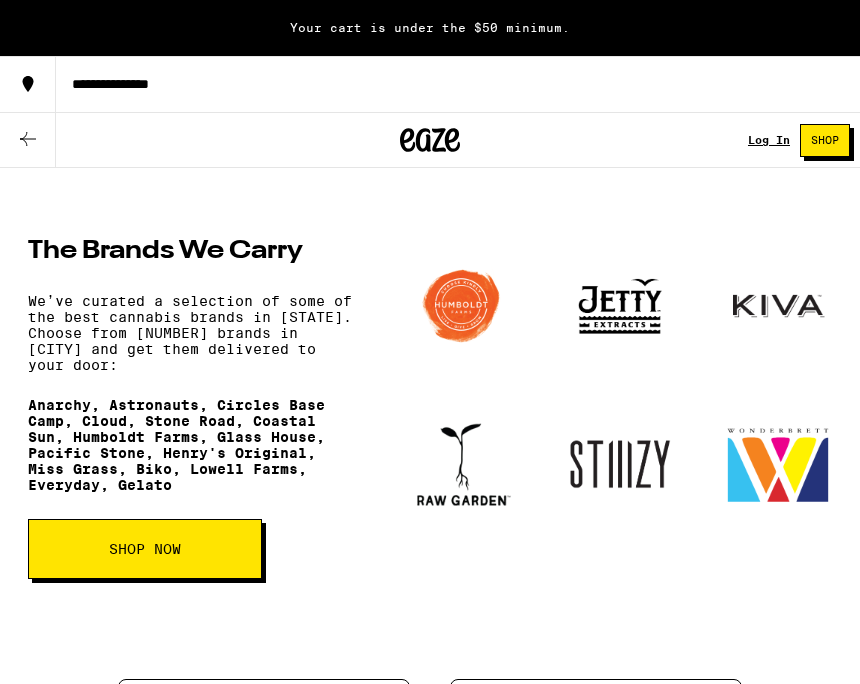 scroll, scrollTop: 2578, scrollLeft: 0, axis: vertical 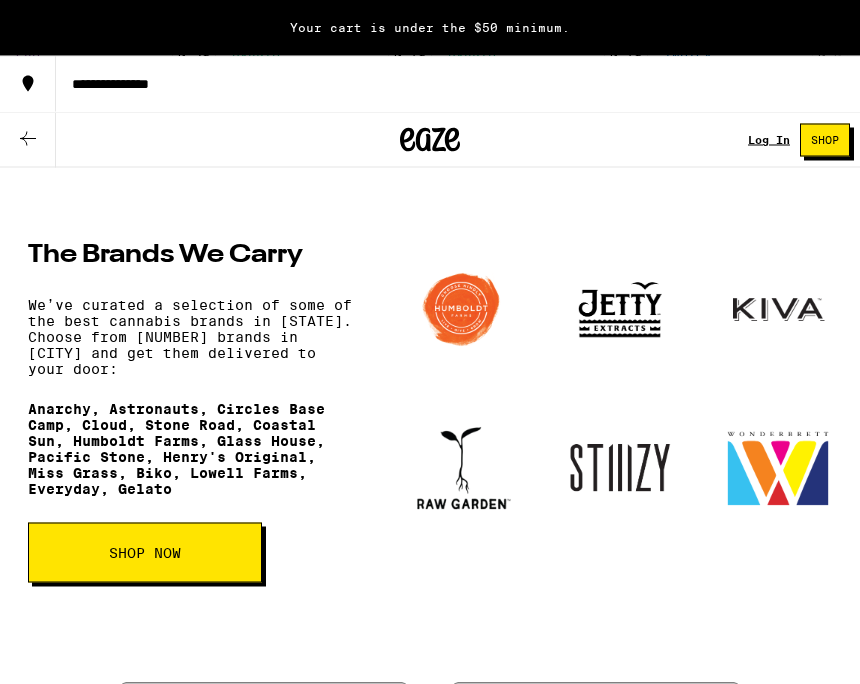 type on "[NUMBER] [PARTIAL_STREET]" 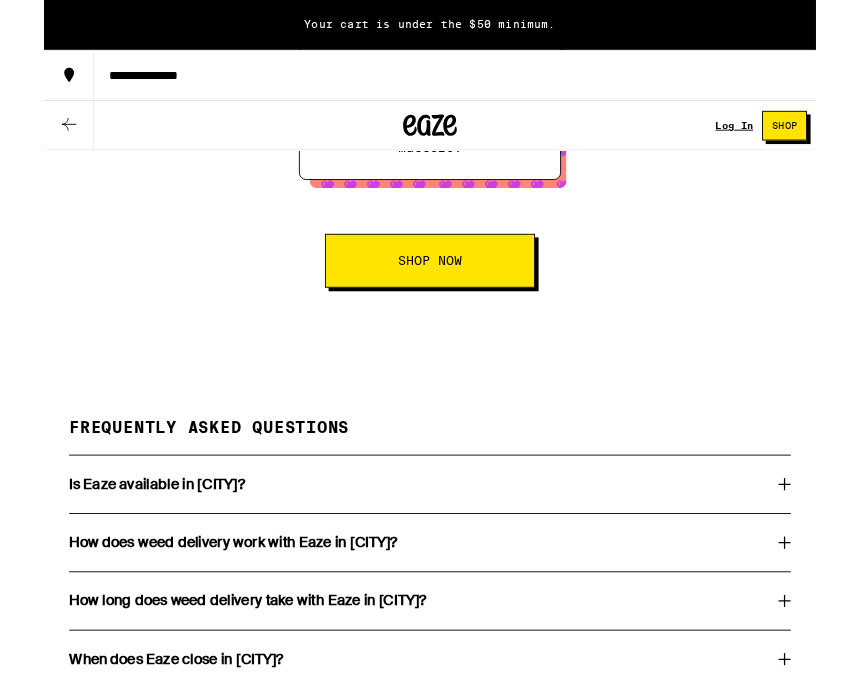 scroll, scrollTop: 3715, scrollLeft: 0, axis: vertical 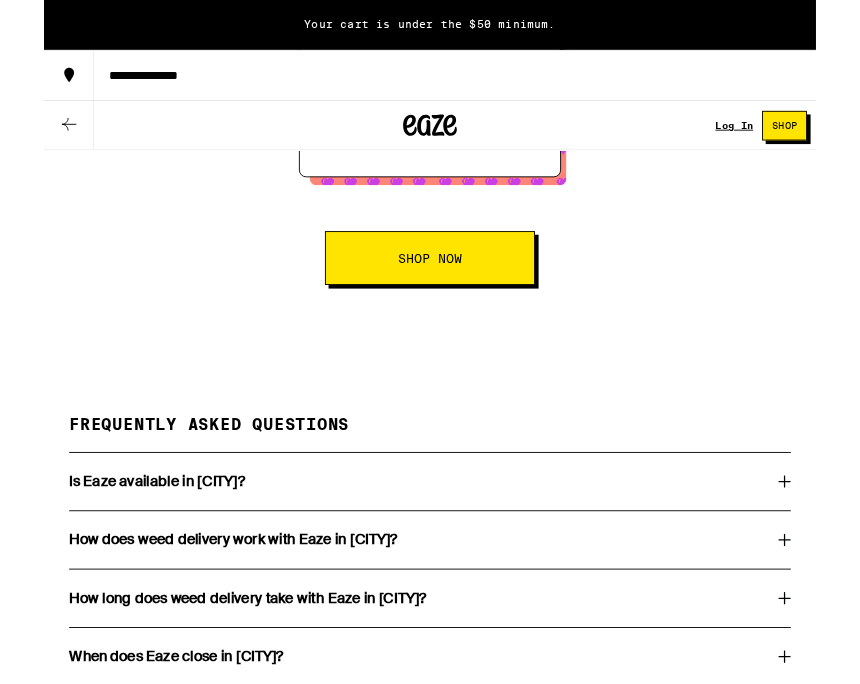 click on "Shop Now" at bounding box center [430, 288] 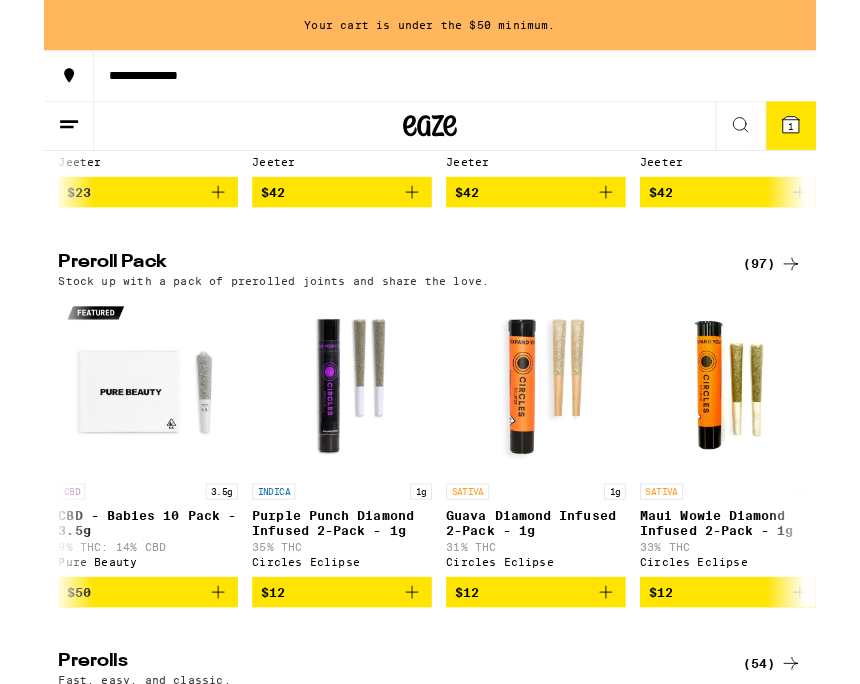 scroll, scrollTop: 0, scrollLeft: 0, axis: both 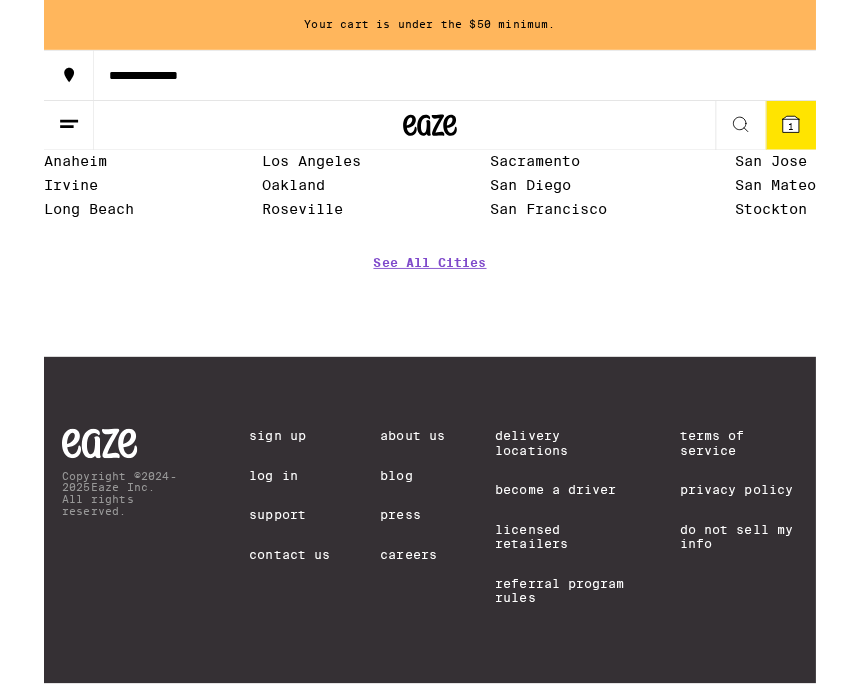 click on "Oakland" at bounding box center [278, 206] 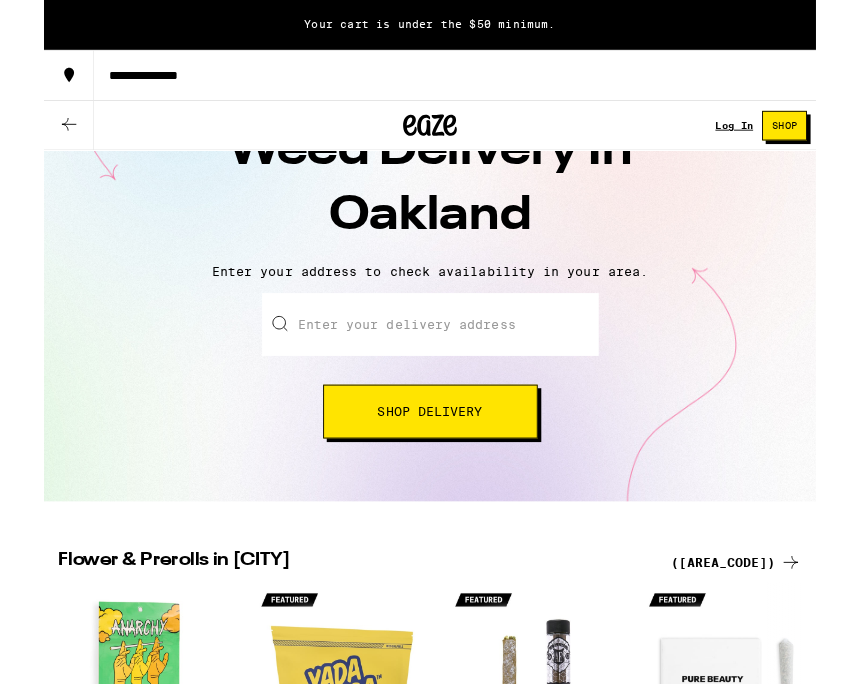 scroll, scrollTop: 106, scrollLeft: 0, axis: vertical 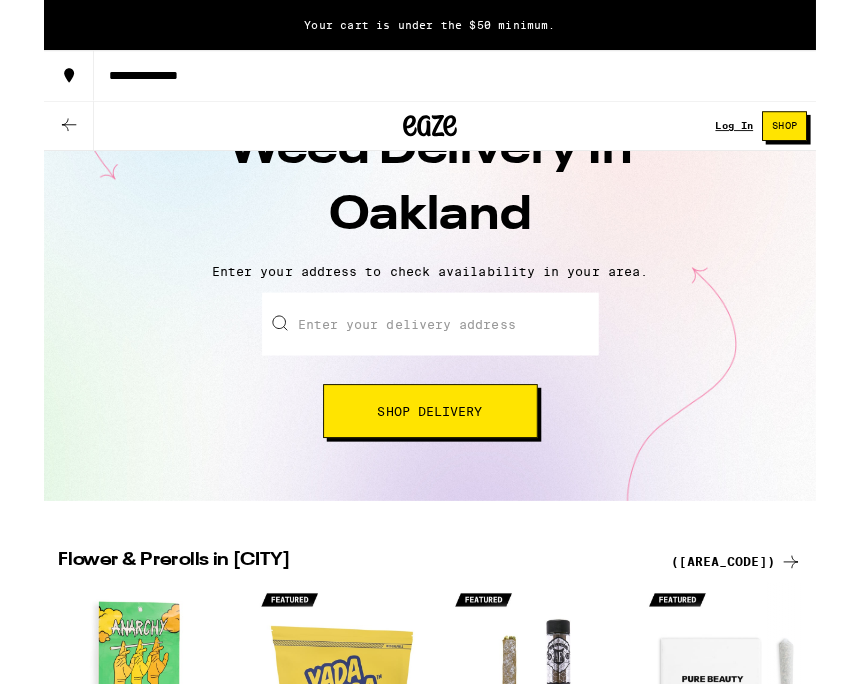 click at bounding box center (430, 361) 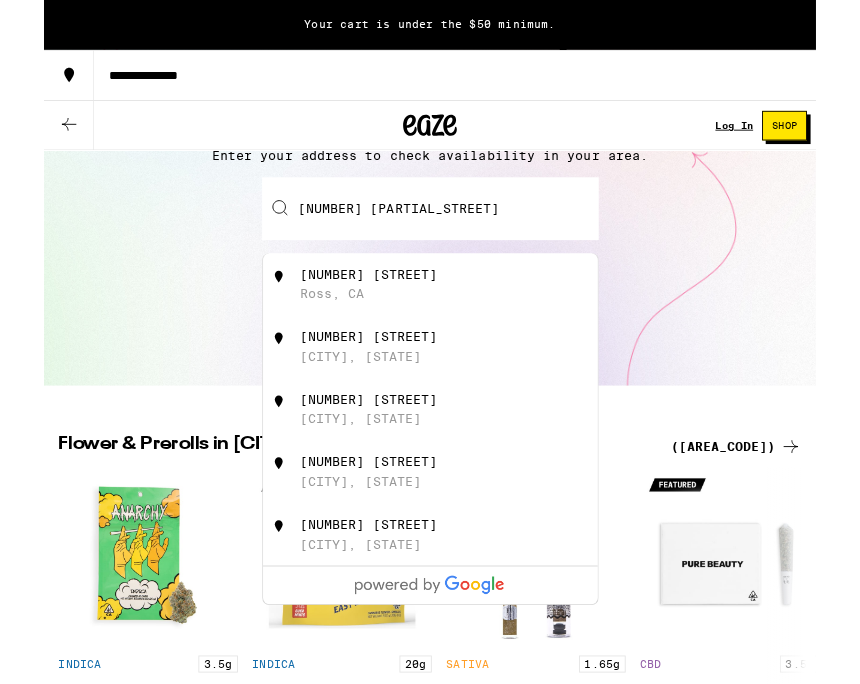 scroll, scrollTop: 232, scrollLeft: 0, axis: vertical 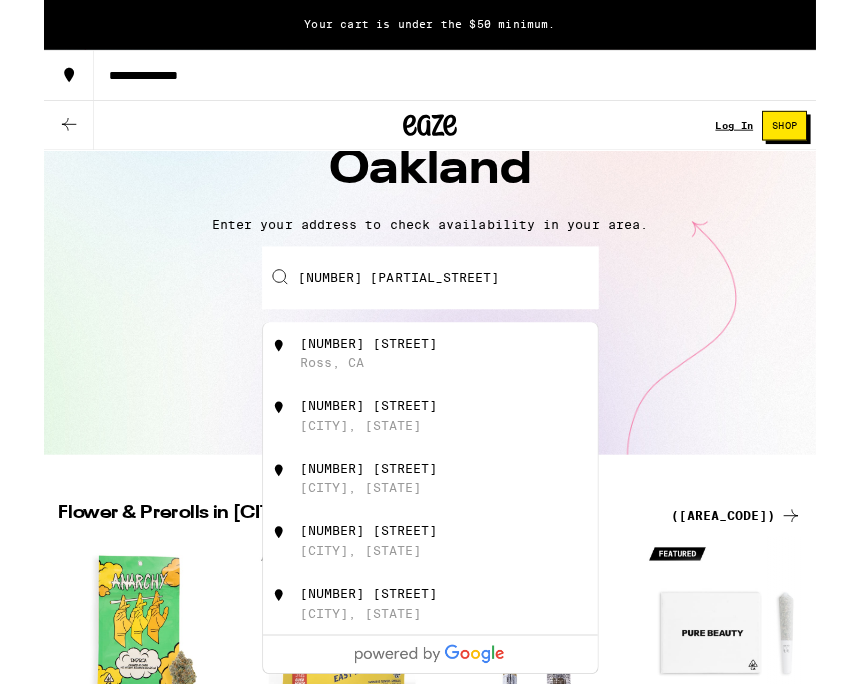 click on "[NUMBER] [STREET]" at bounding box center [361, 452] 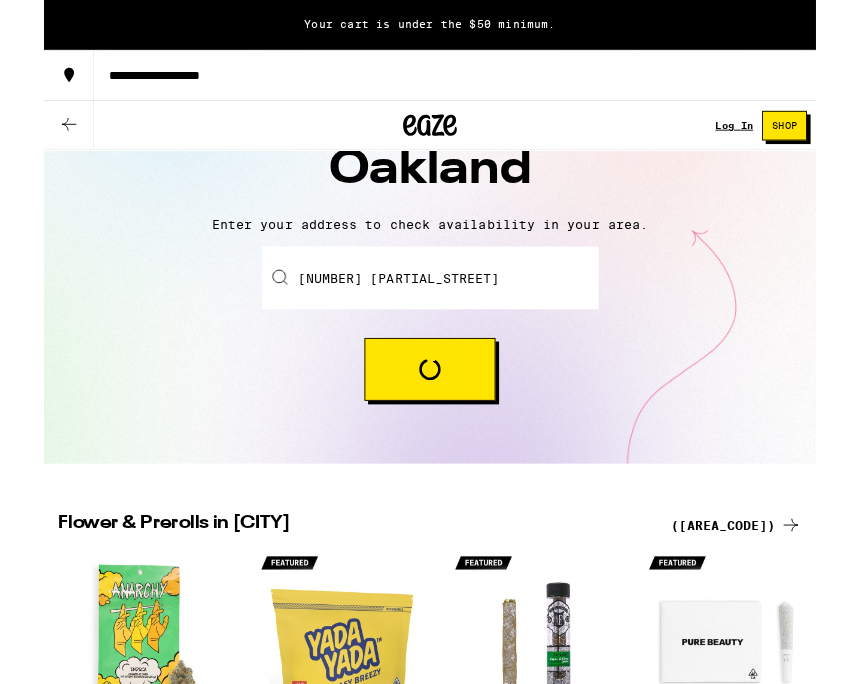 type on "[NUMBER] [STREET], [CITY], [STATE]" 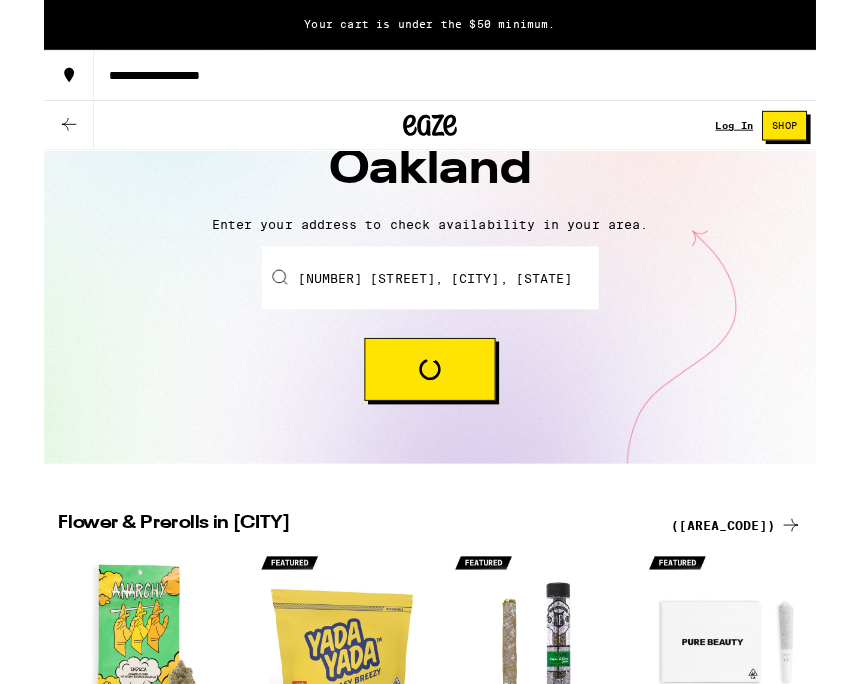 scroll, scrollTop: 158, scrollLeft: 0, axis: vertical 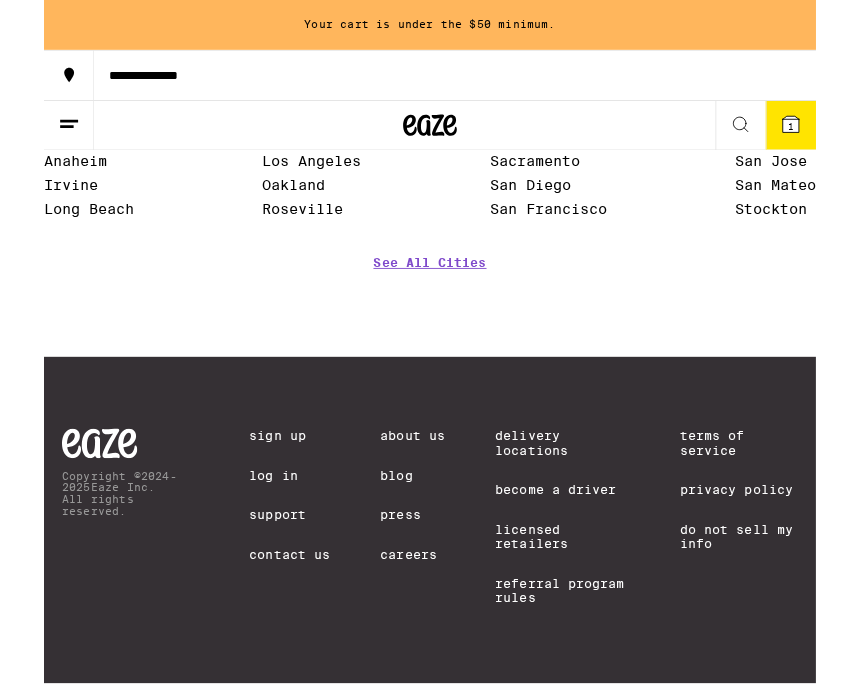 click on "Top Brands" at bounding box center [430, 93] 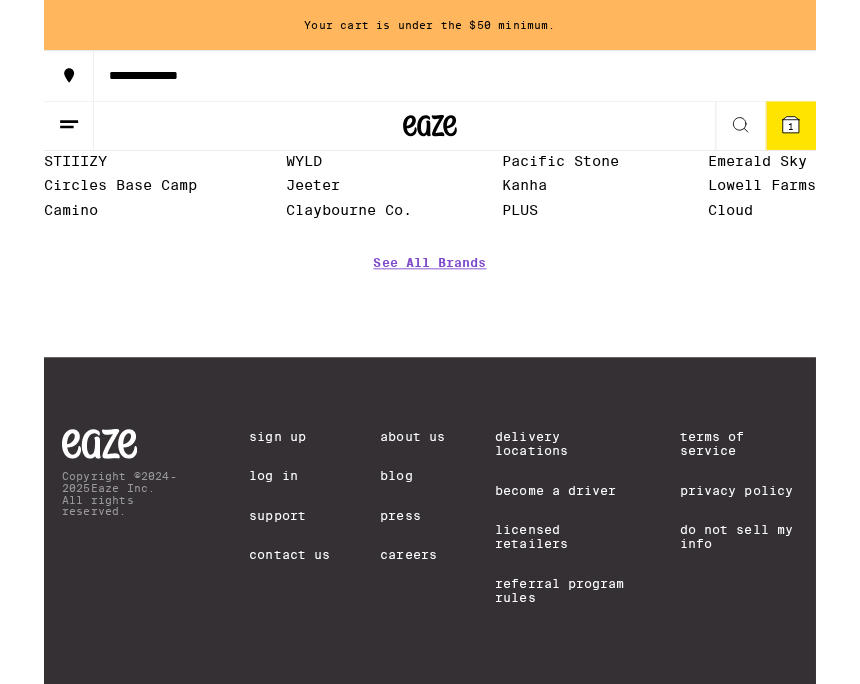 scroll, scrollTop: 7968, scrollLeft: 0, axis: vertical 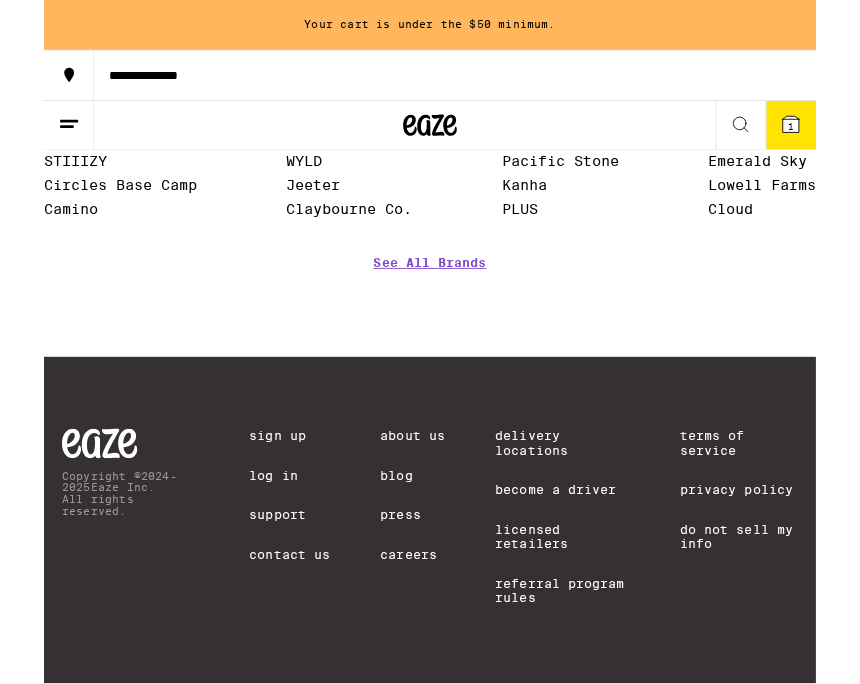 click on "Top Brands" at bounding box center [430, 93] 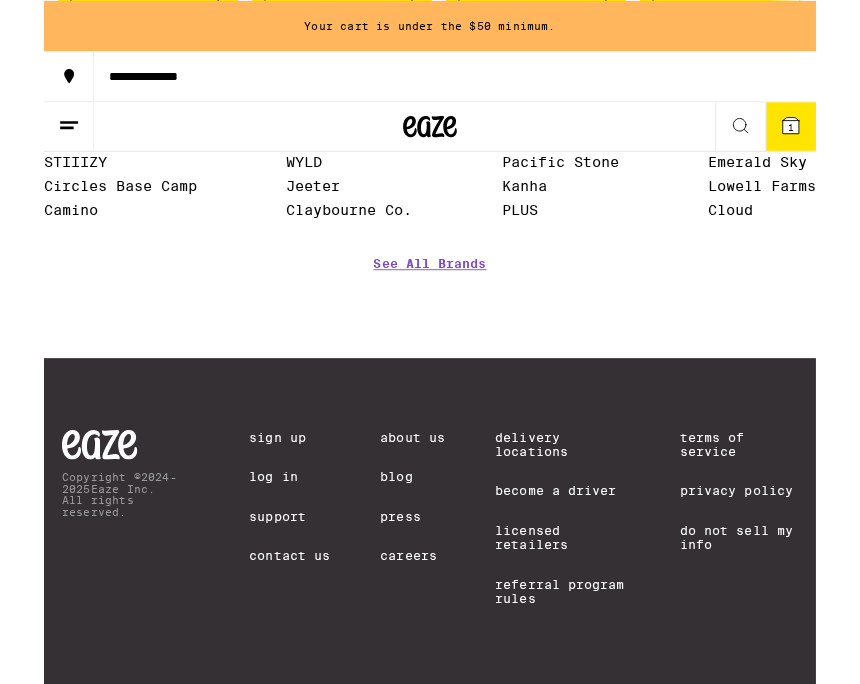 click on "Camino" at bounding box center [30, 233] 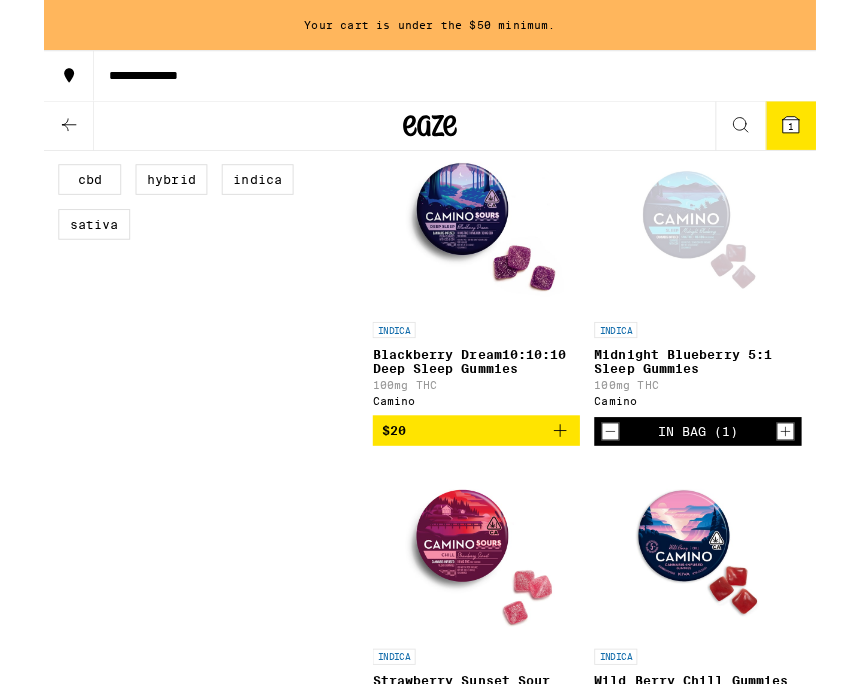 scroll, scrollTop: 603, scrollLeft: 0, axis: vertical 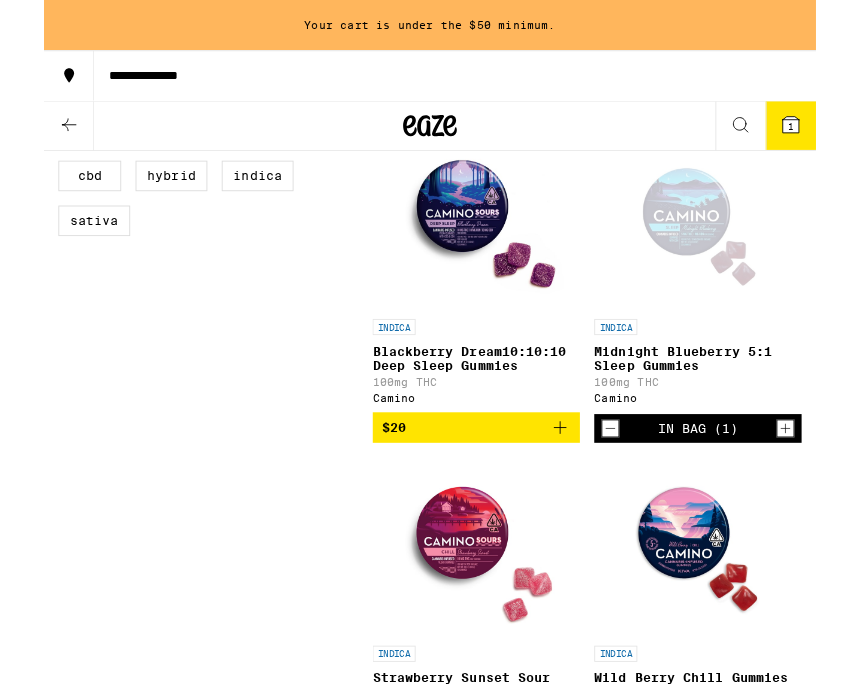 click on "$20" at bounding box center [481, 476] 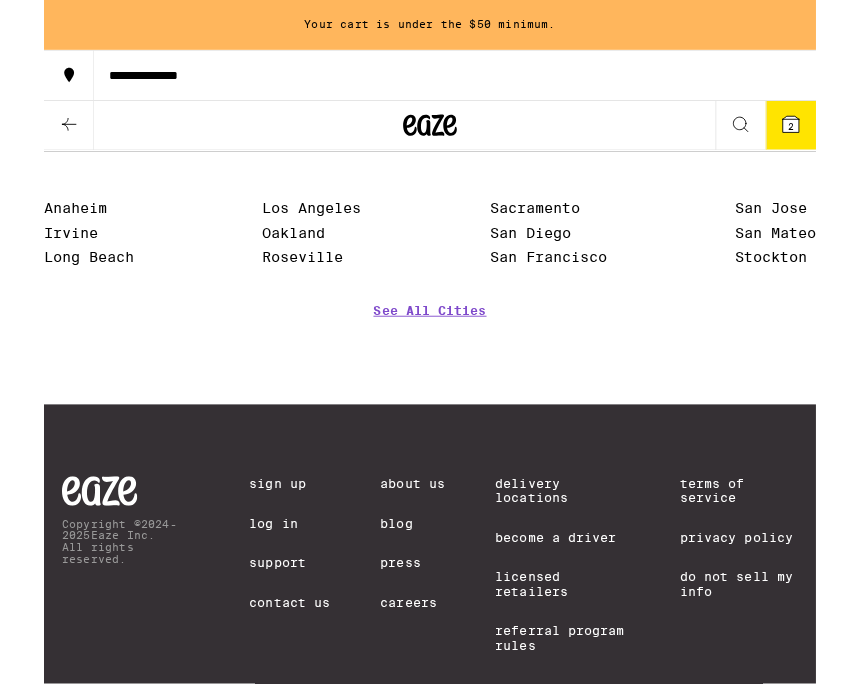 scroll, scrollTop: 3736, scrollLeft: 0, axis: vertical 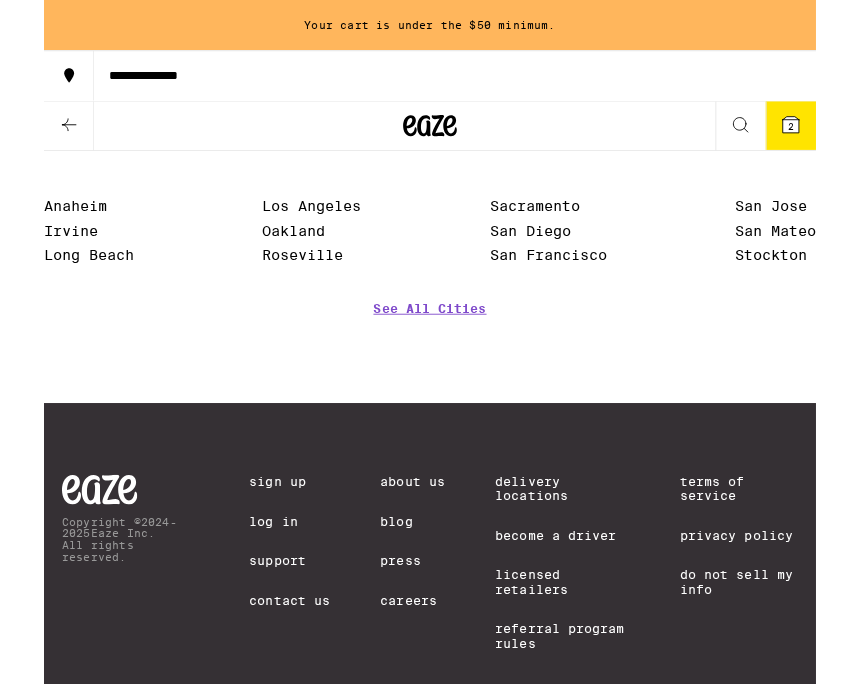 click on "Oakland" at bounding box center [278, 257] 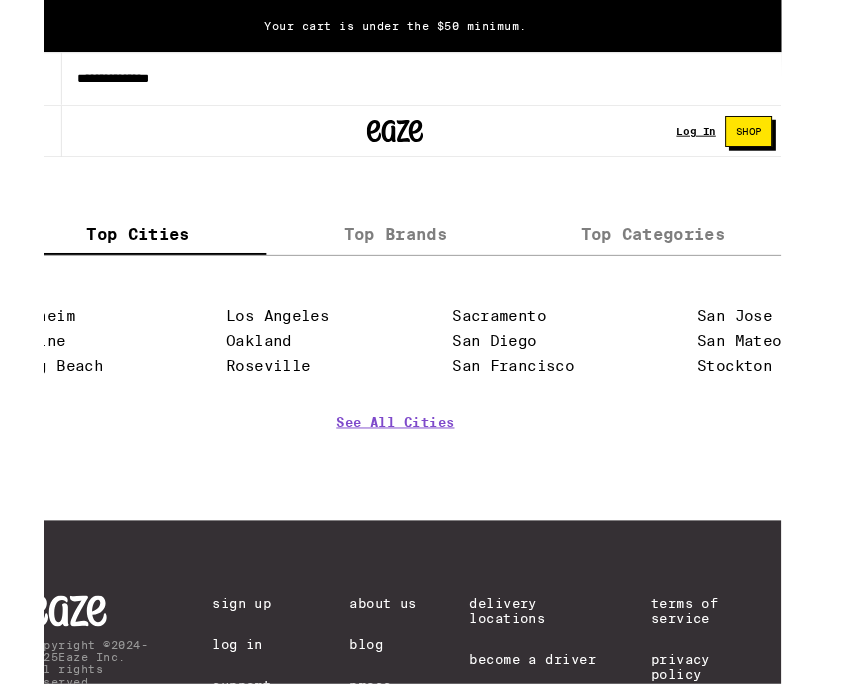 scroll, scrollTop: 4858, scrollLeft: 0, axis: vertical 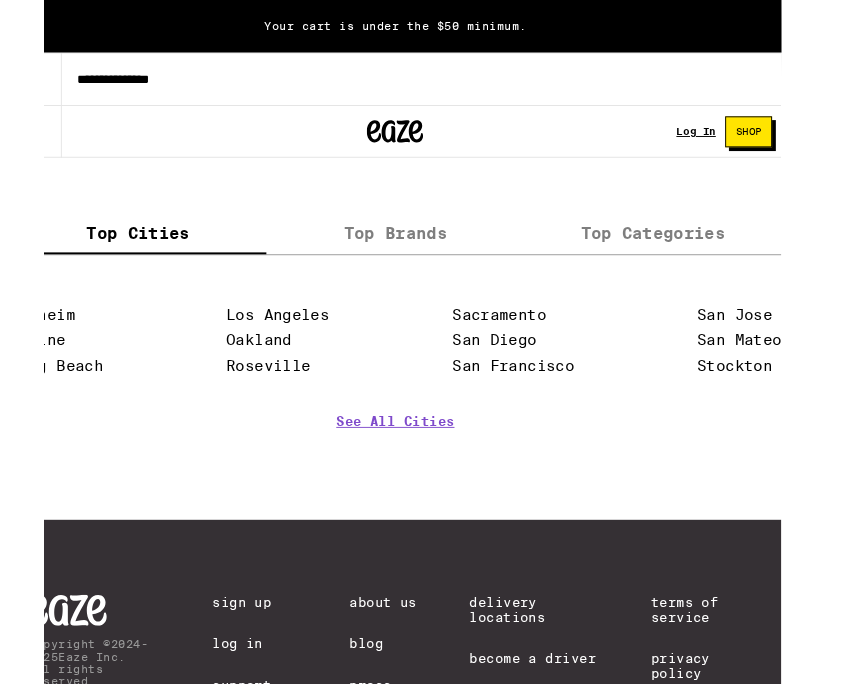 click on "Los Angeles" at bounding box center (286, 335) 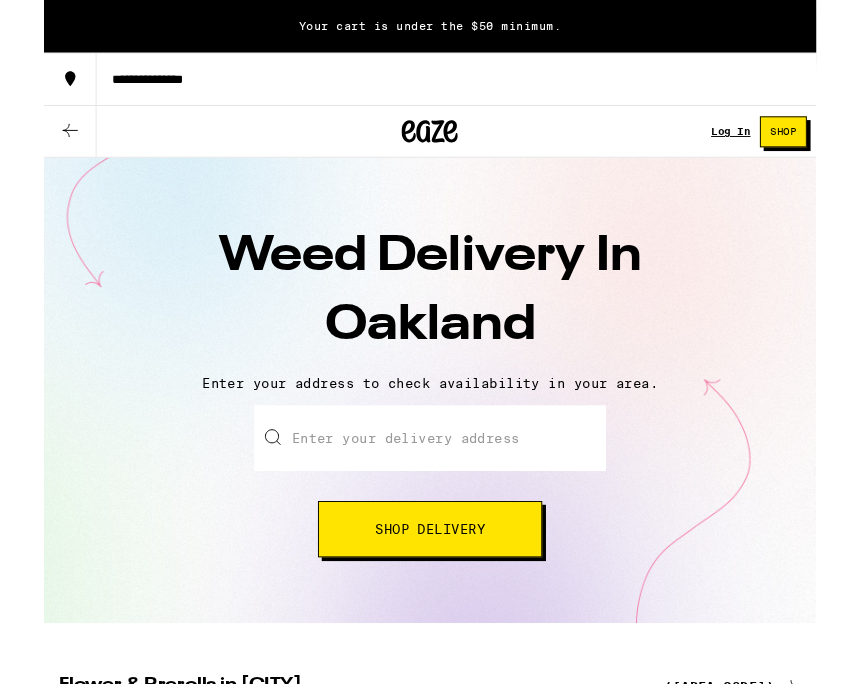 click on "Shop Delivery" at bounding box center [411, 564] 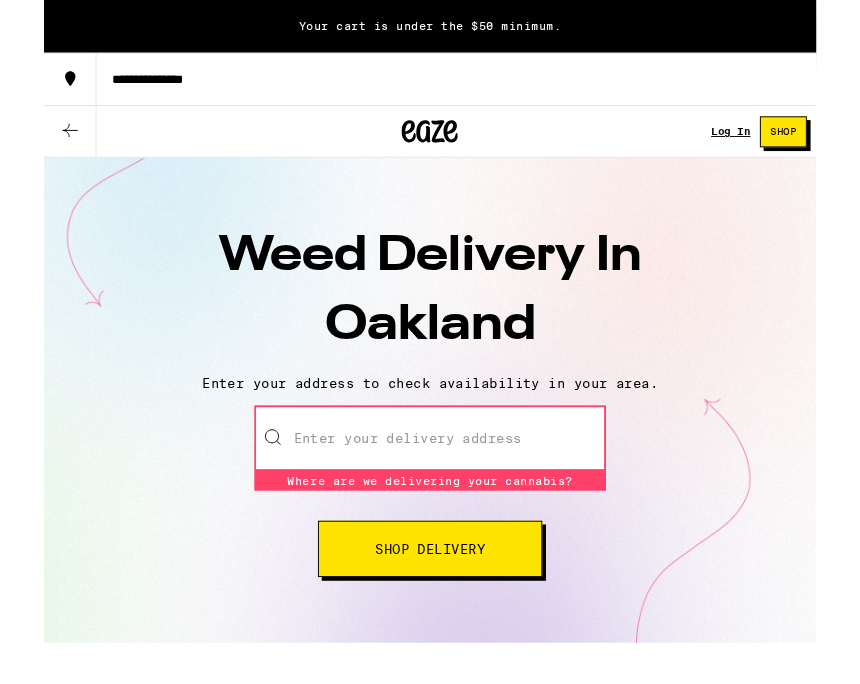 type on "9" 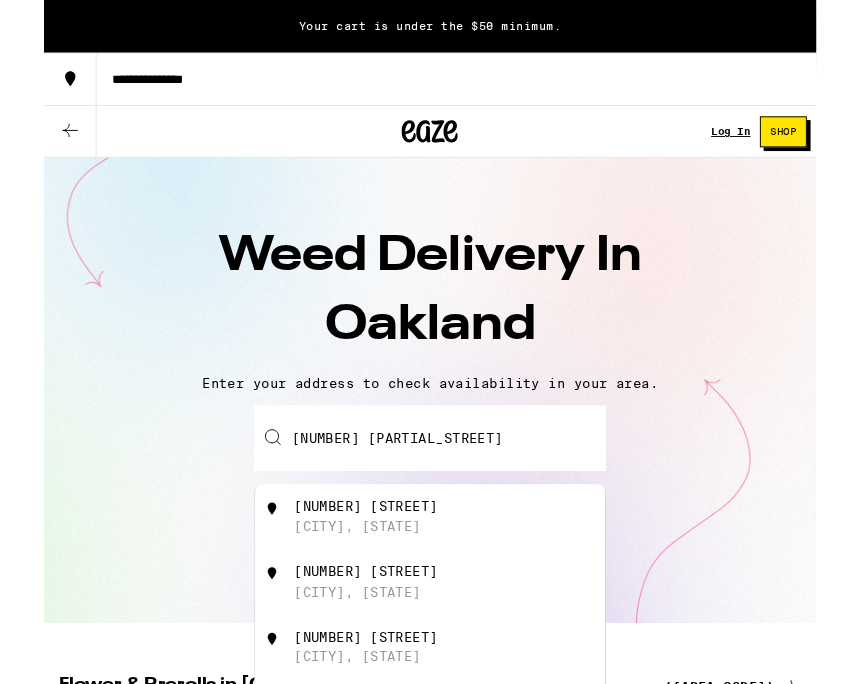 type on "83 las casas" 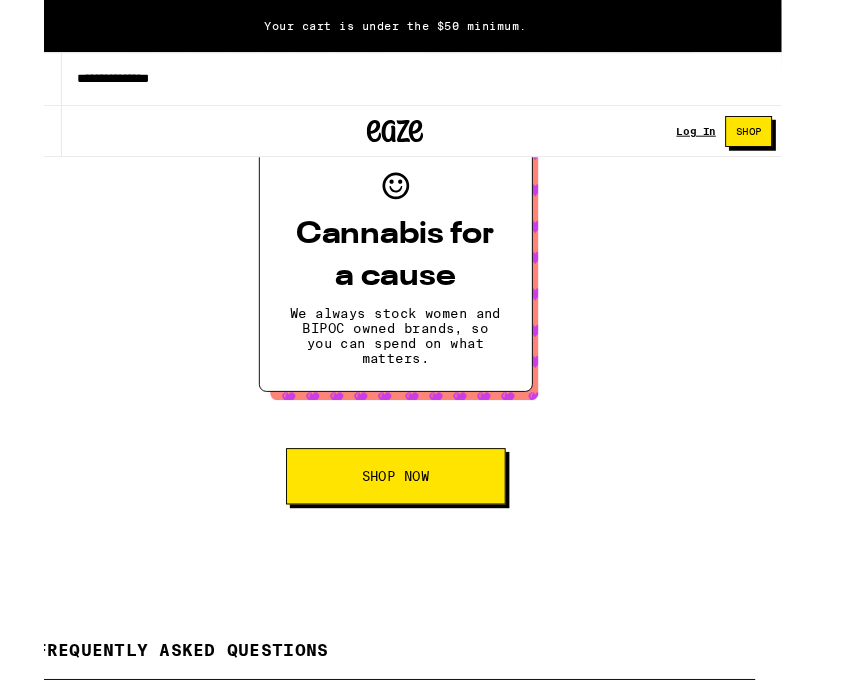 scroll, scrollTop: 3510, scrollLeft: 0, axis: vertical 